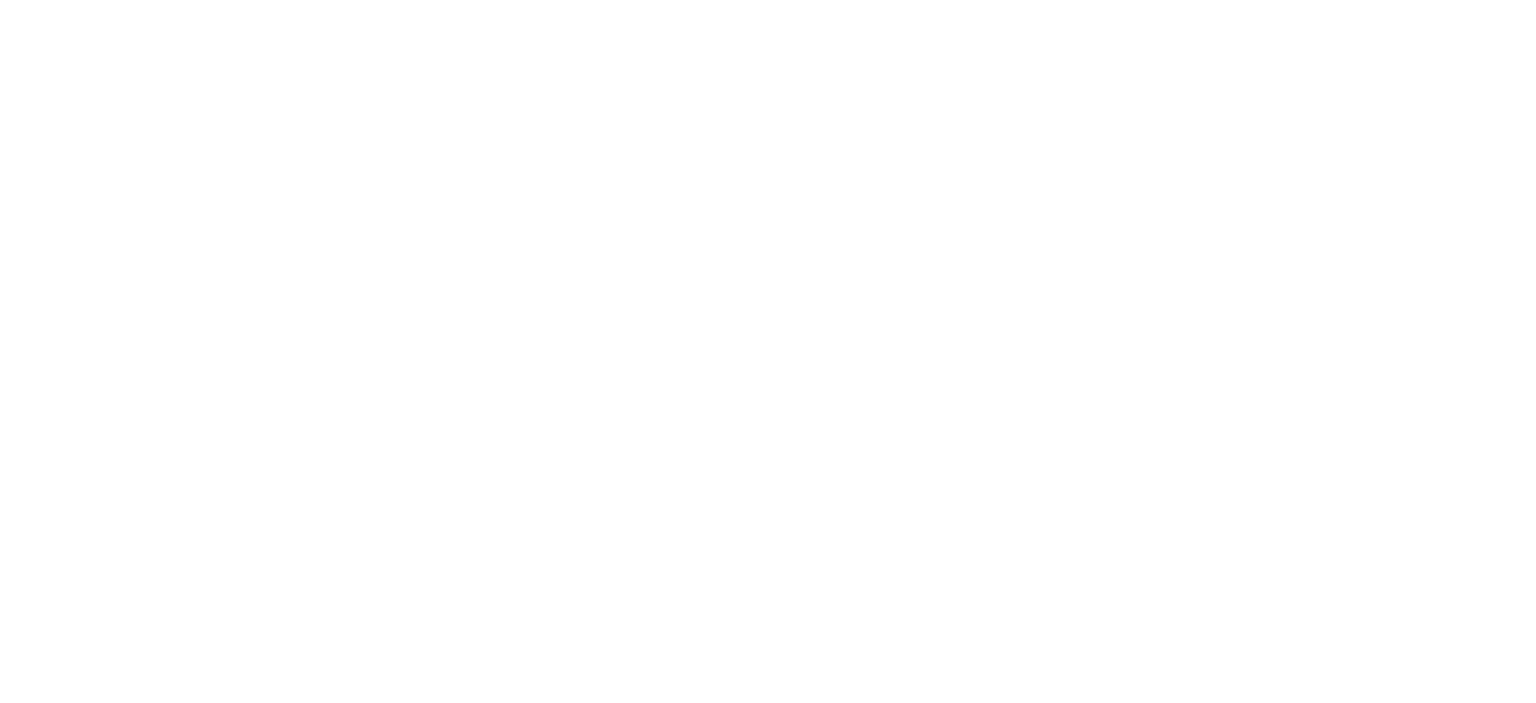 scroll, scrollTop: 0, scrollLeft: 0, axis: both 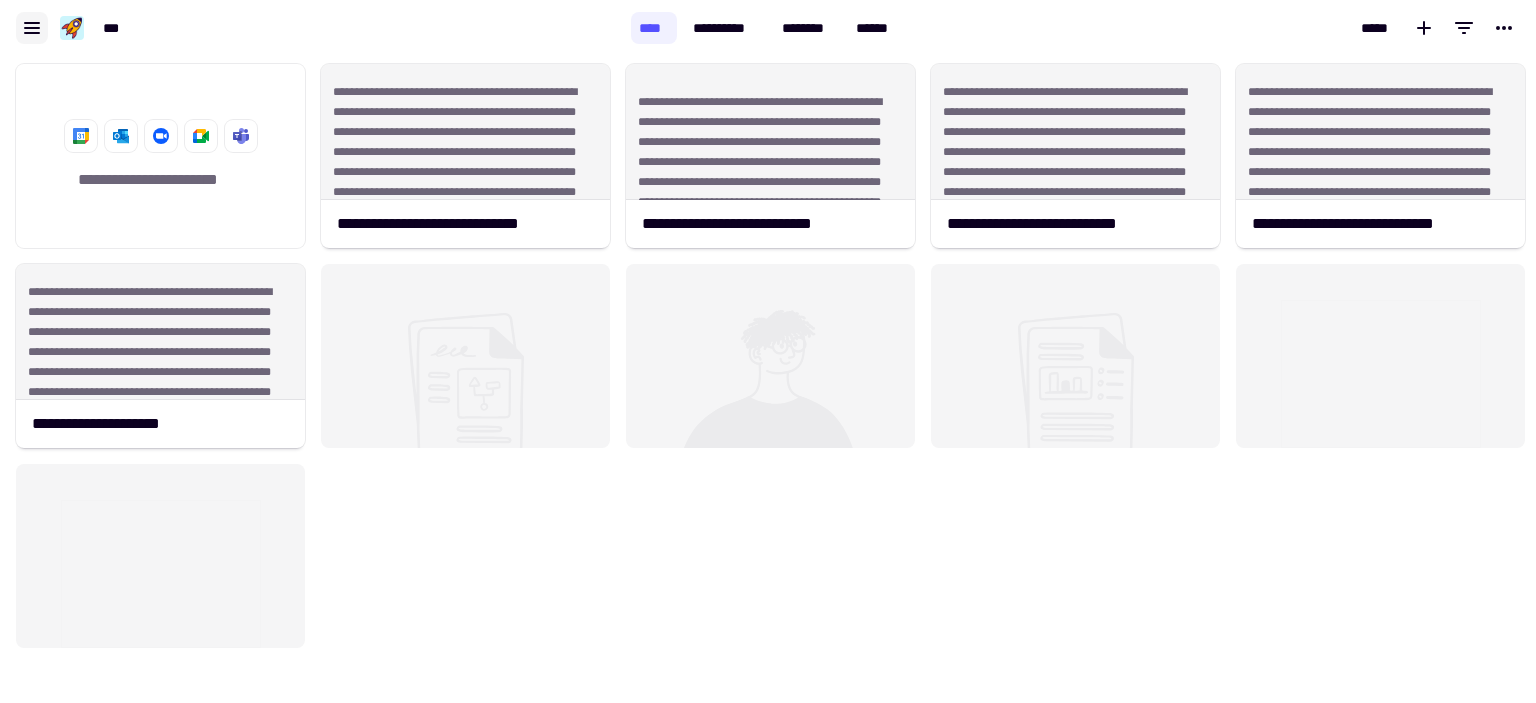 click 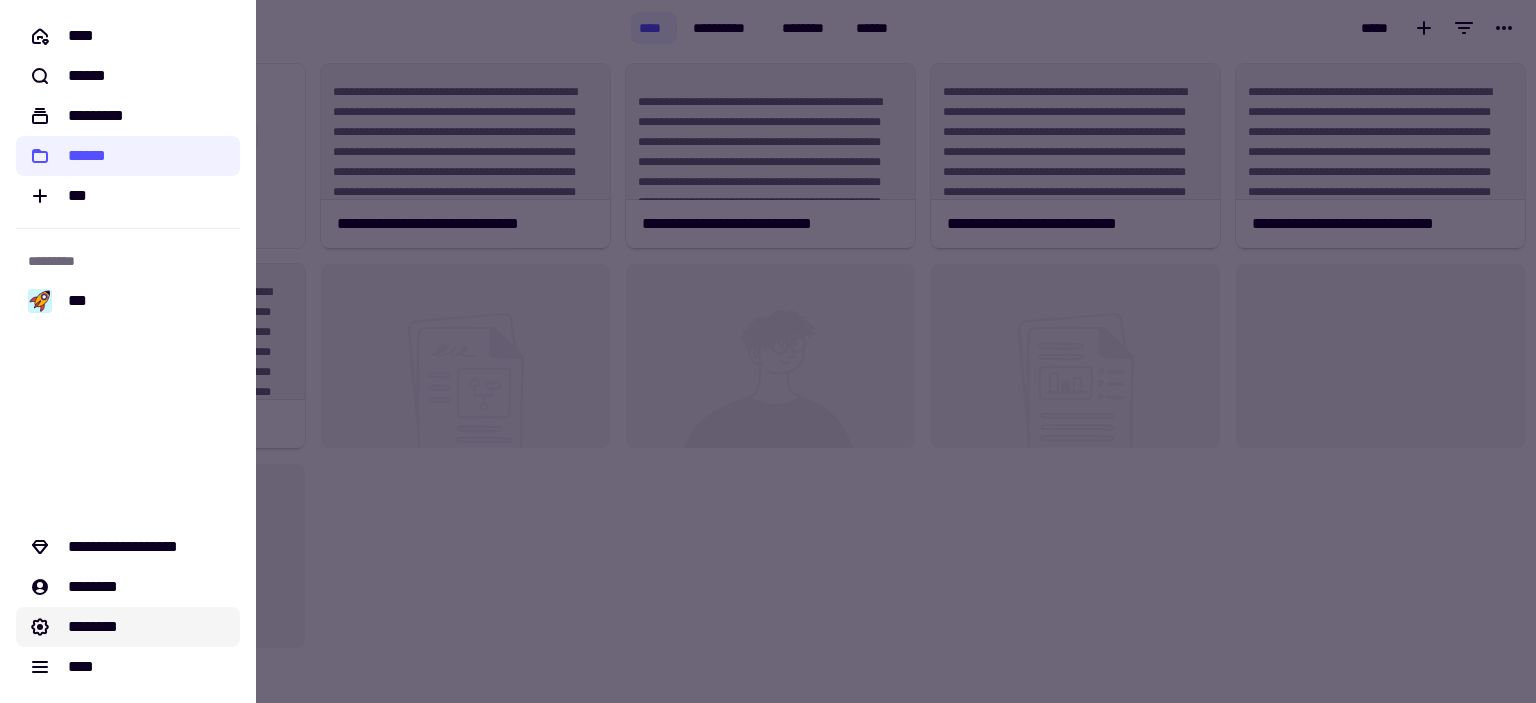 click on "********" 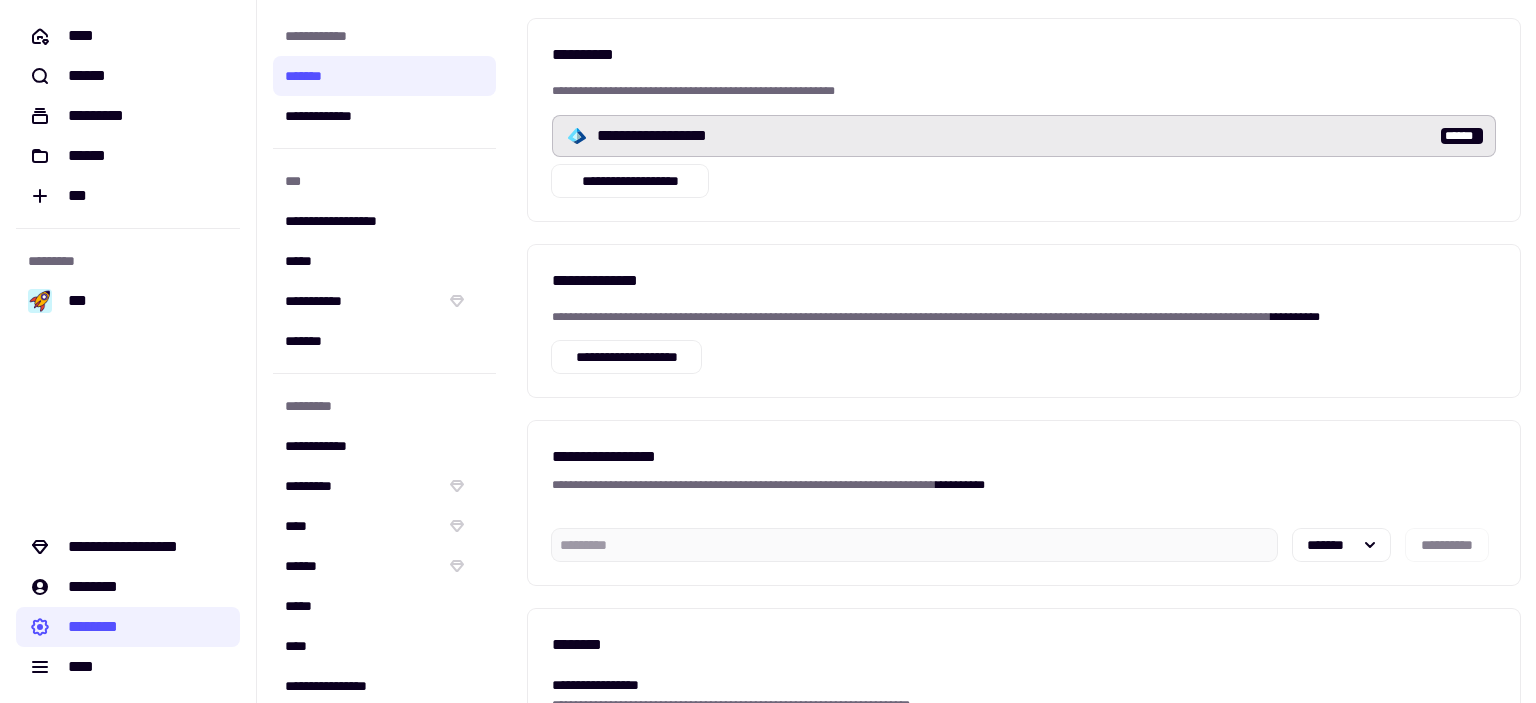 scroll, scrollTop: 677, scrollLeft: 0, axis: vertical 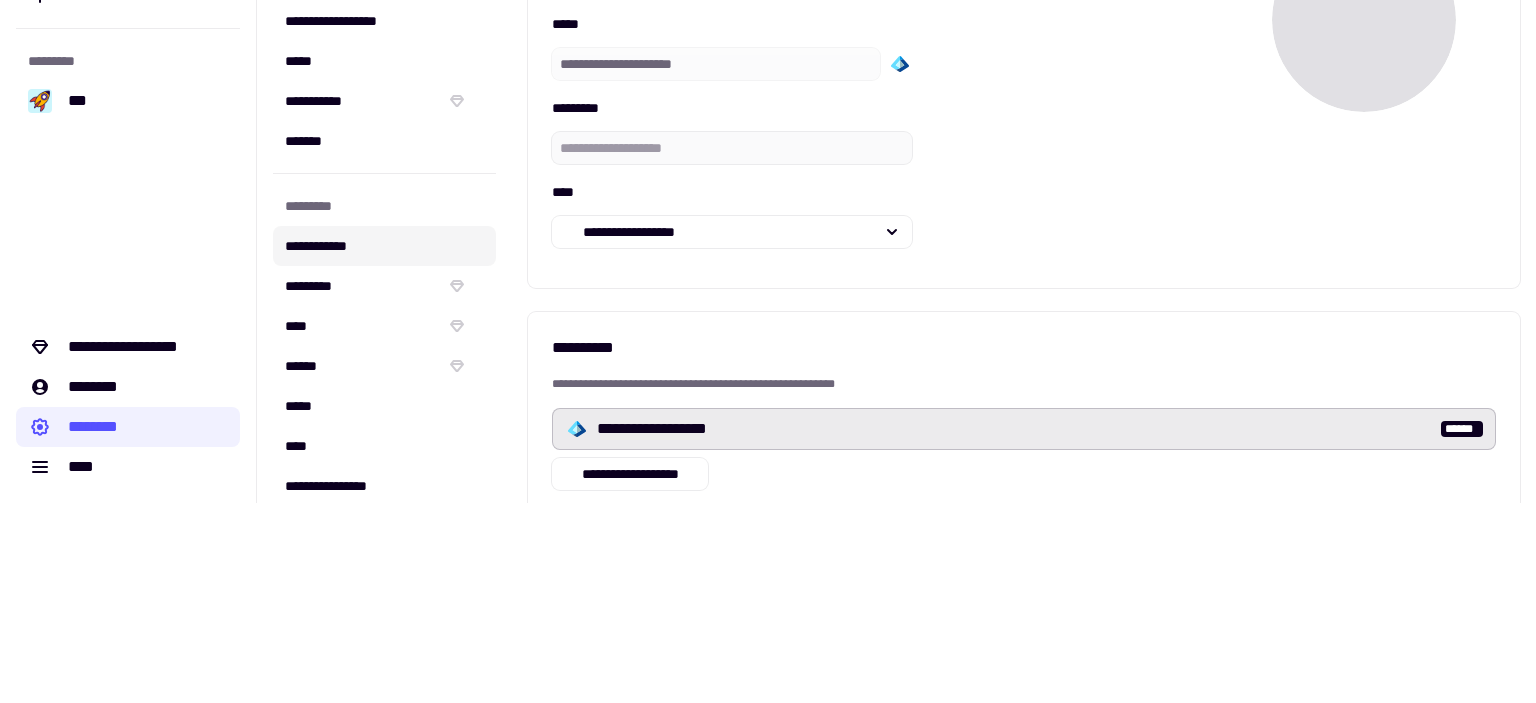 click on "**********" 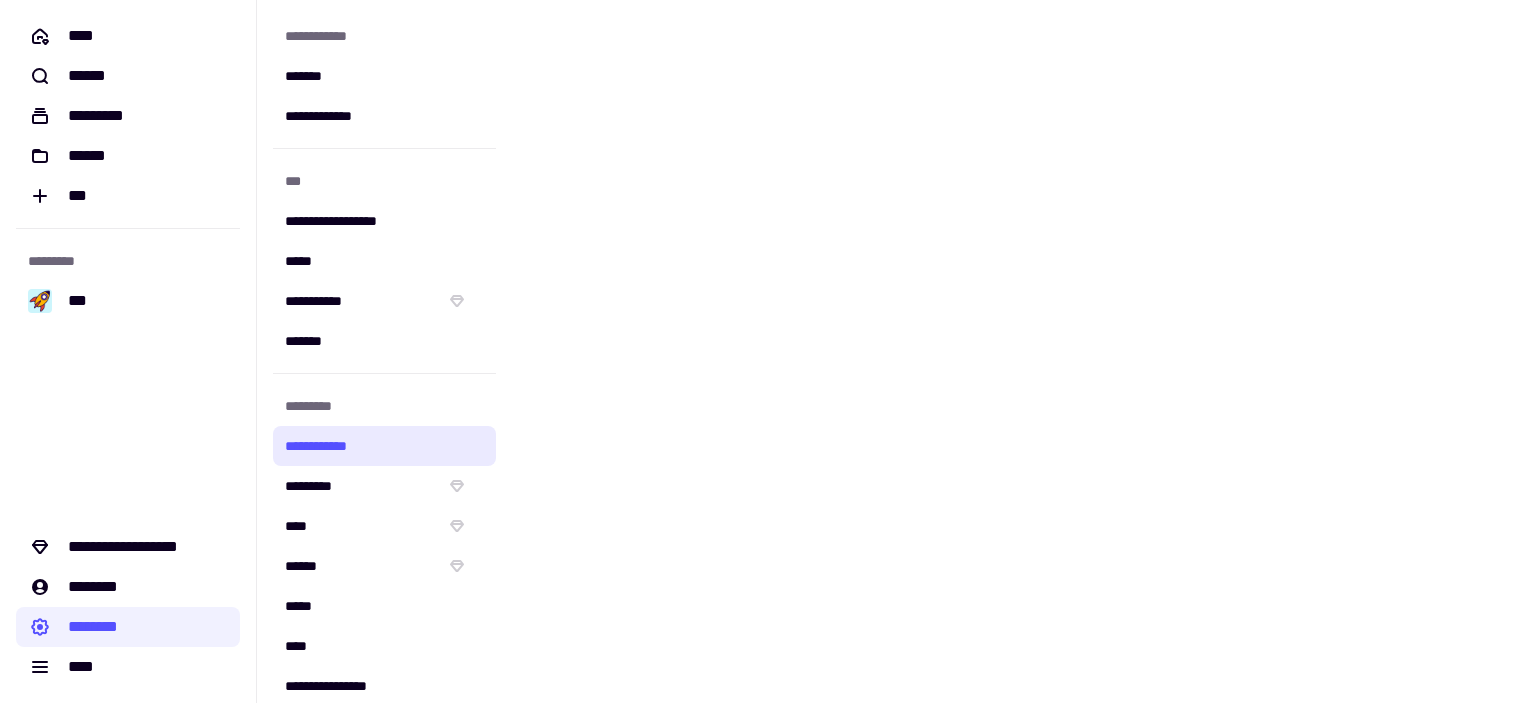scroll, scrollTop: 0, scrollLeft: 0, axis: both 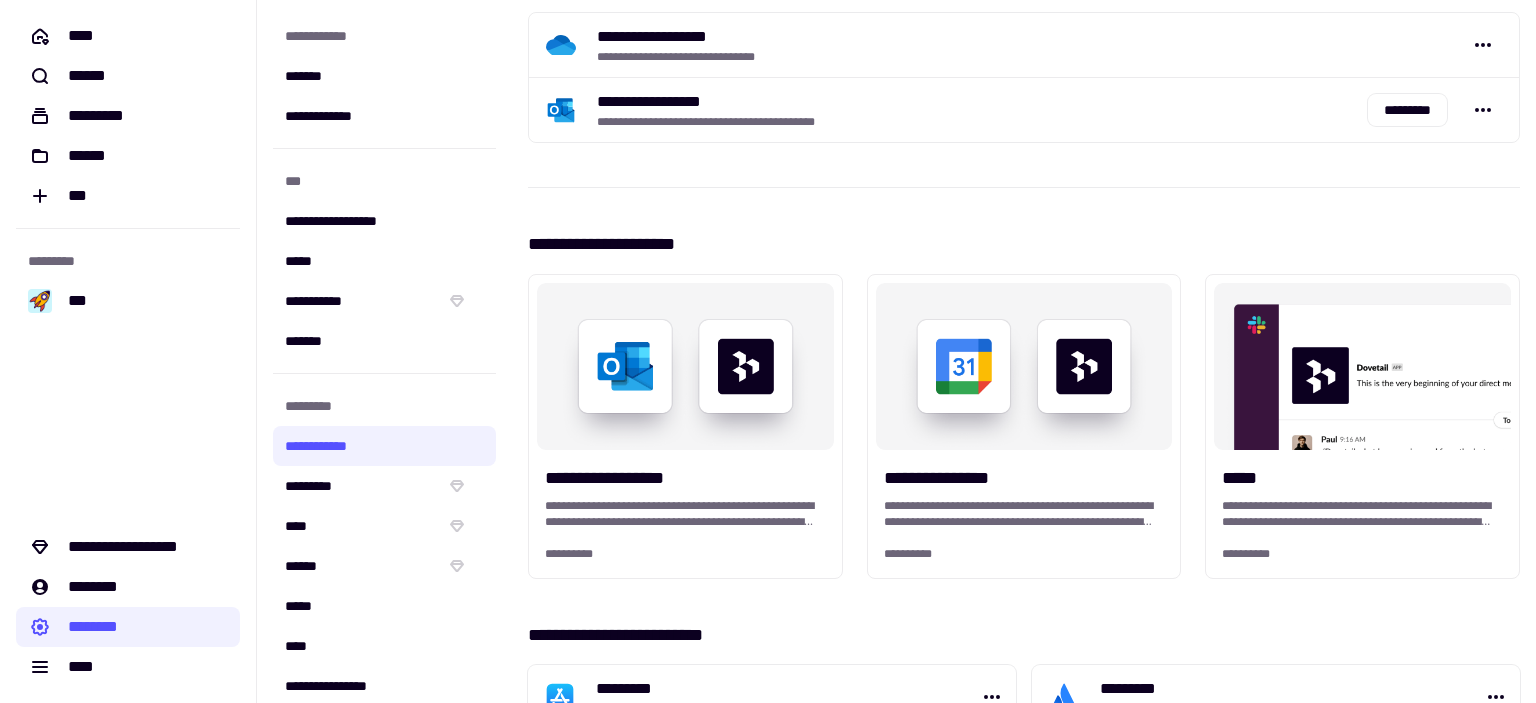 click on "**********" at bounding box center (685, 514) 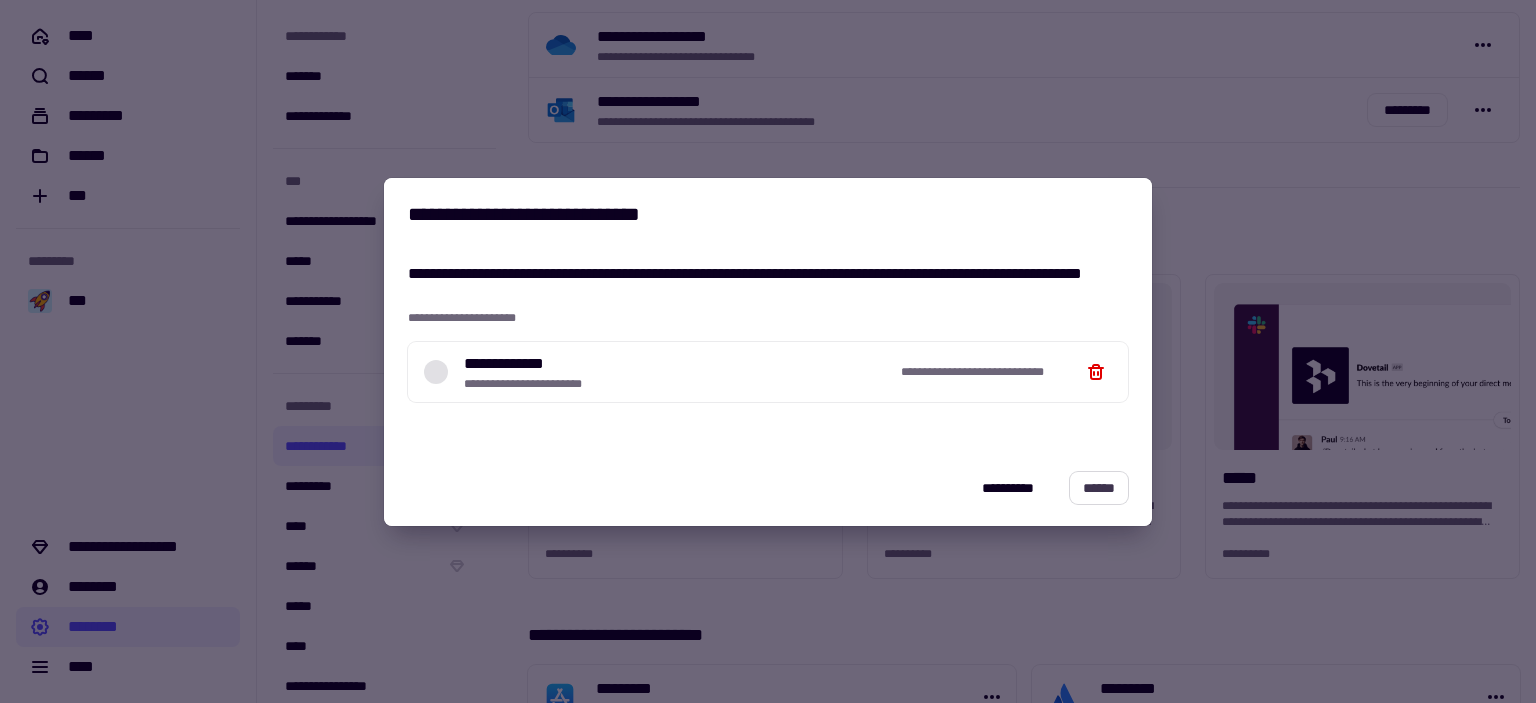 click on "******" 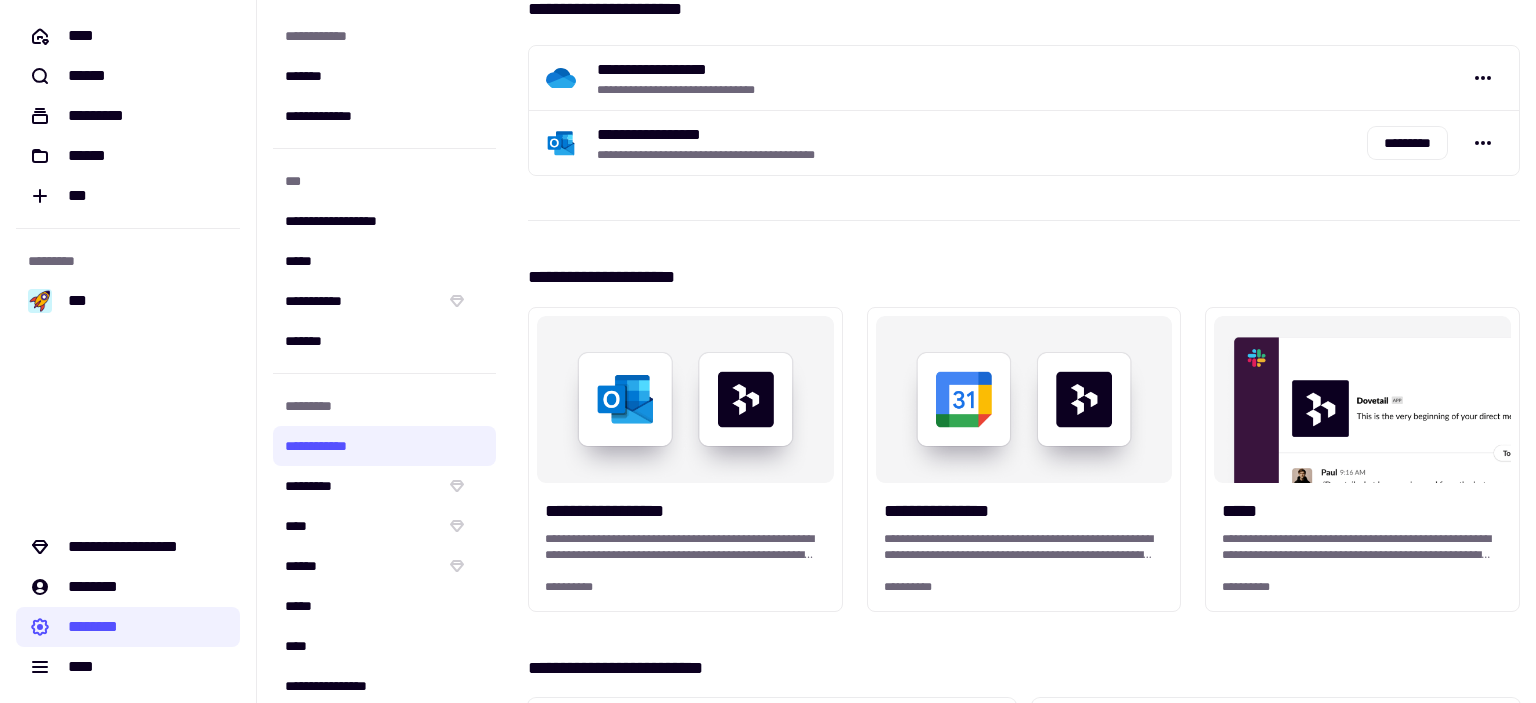 scroll, scrollTop: 100, scrollLeft: 0, axis: vertical 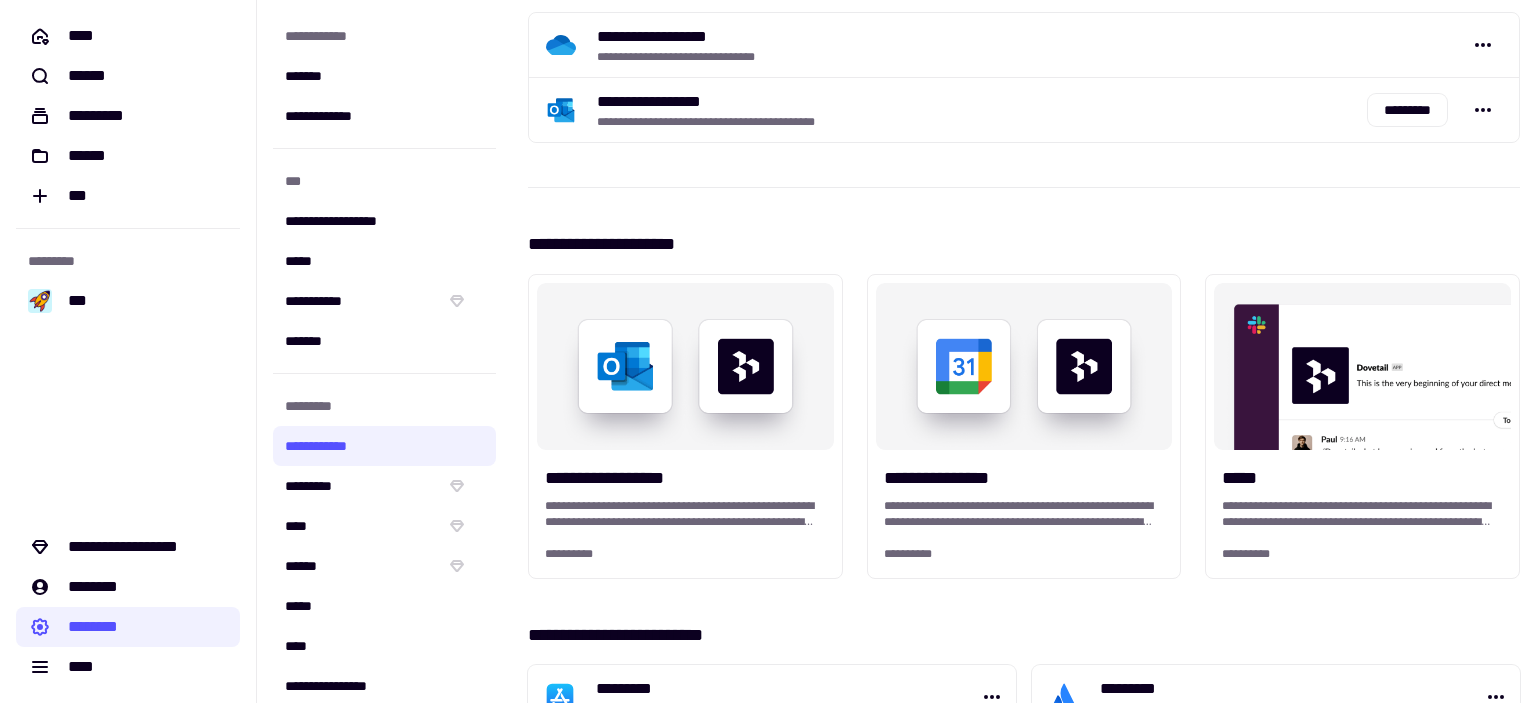 click on "**********" at bounding box center (1016, 244) 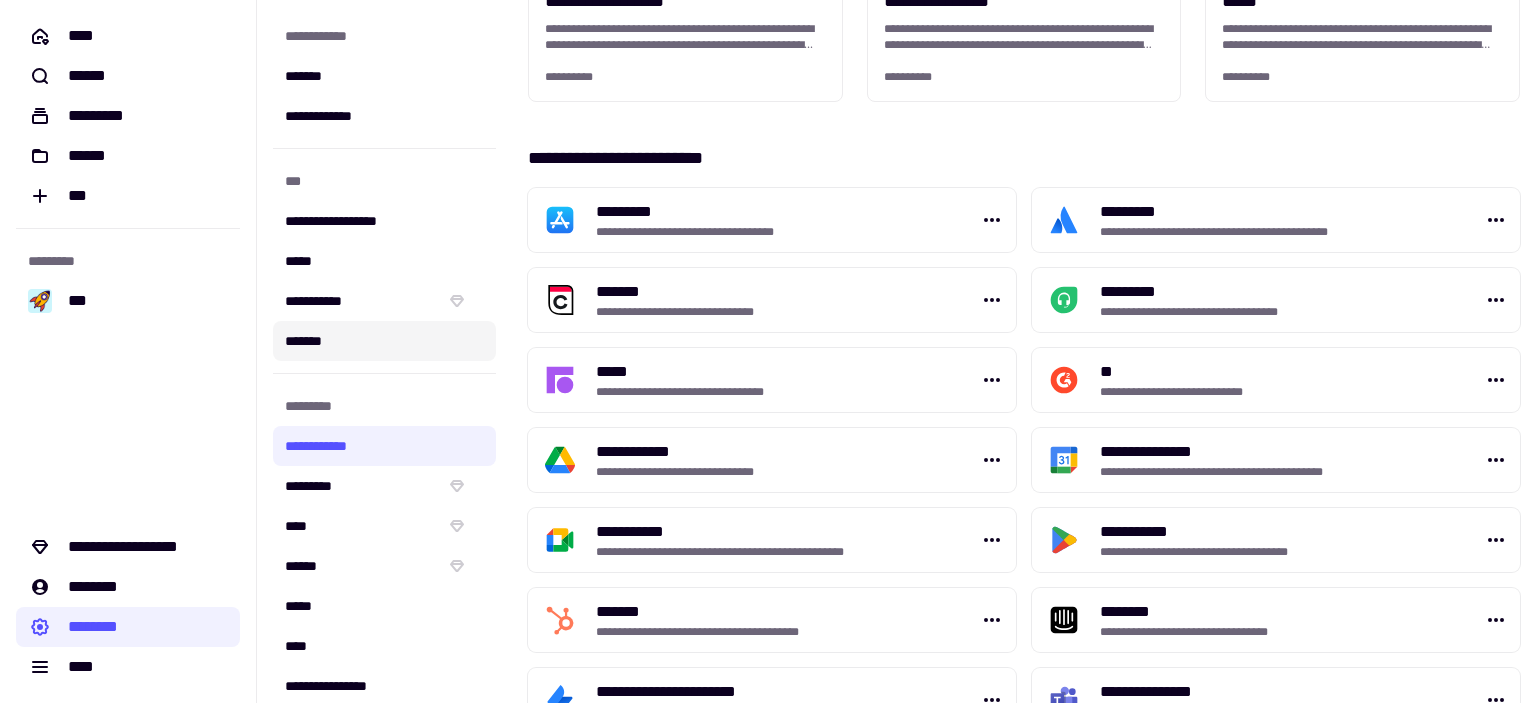 scroll, scrollTop: 600, scrollLeft: 0, axis: vertical 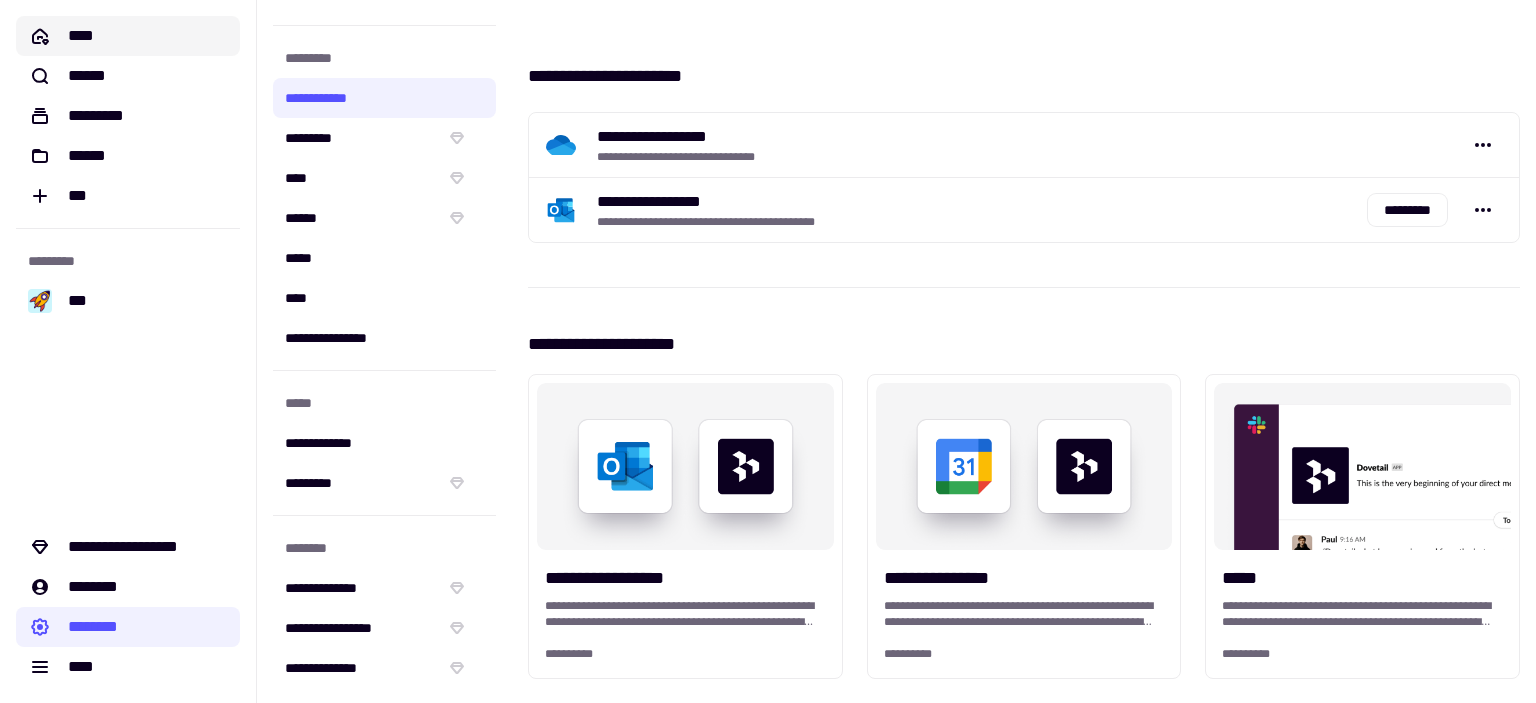 click on "****" 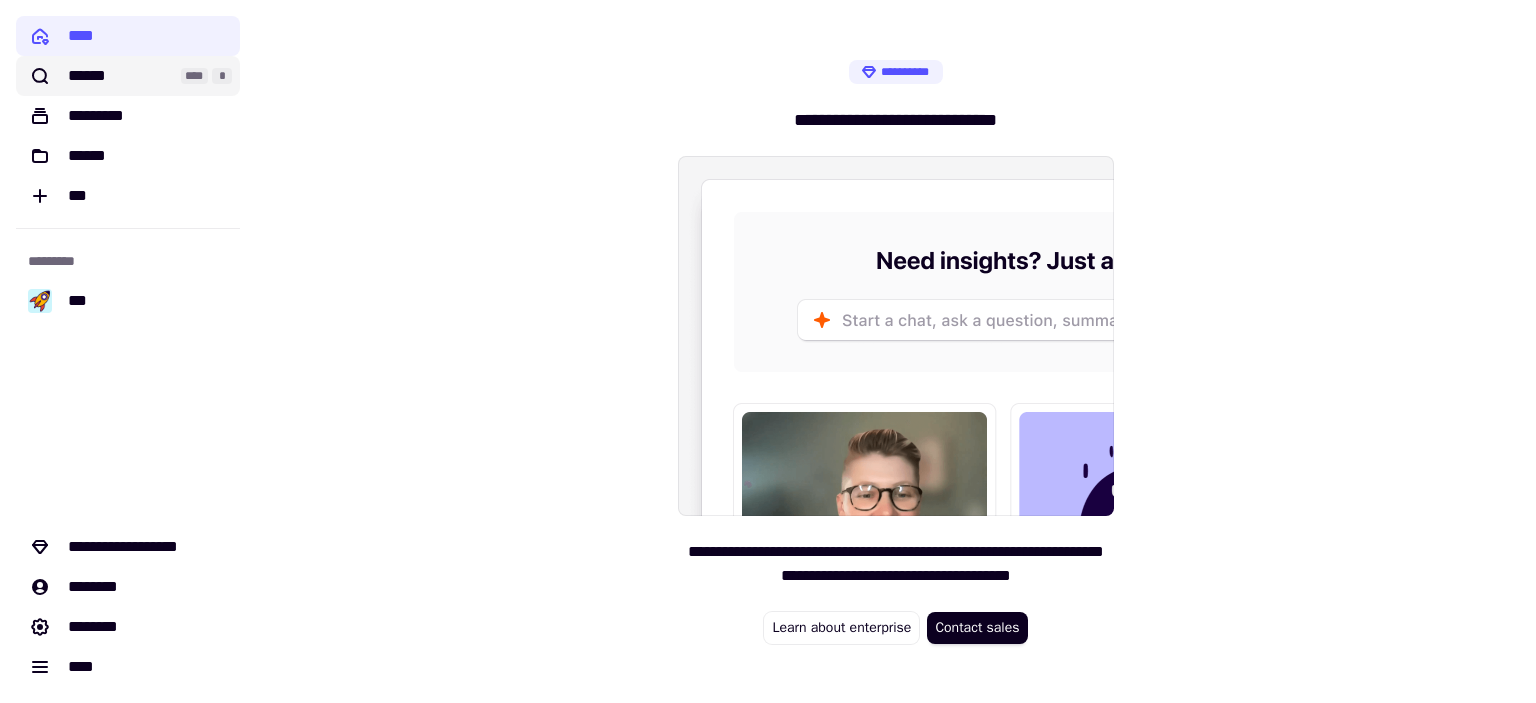 click on "******" 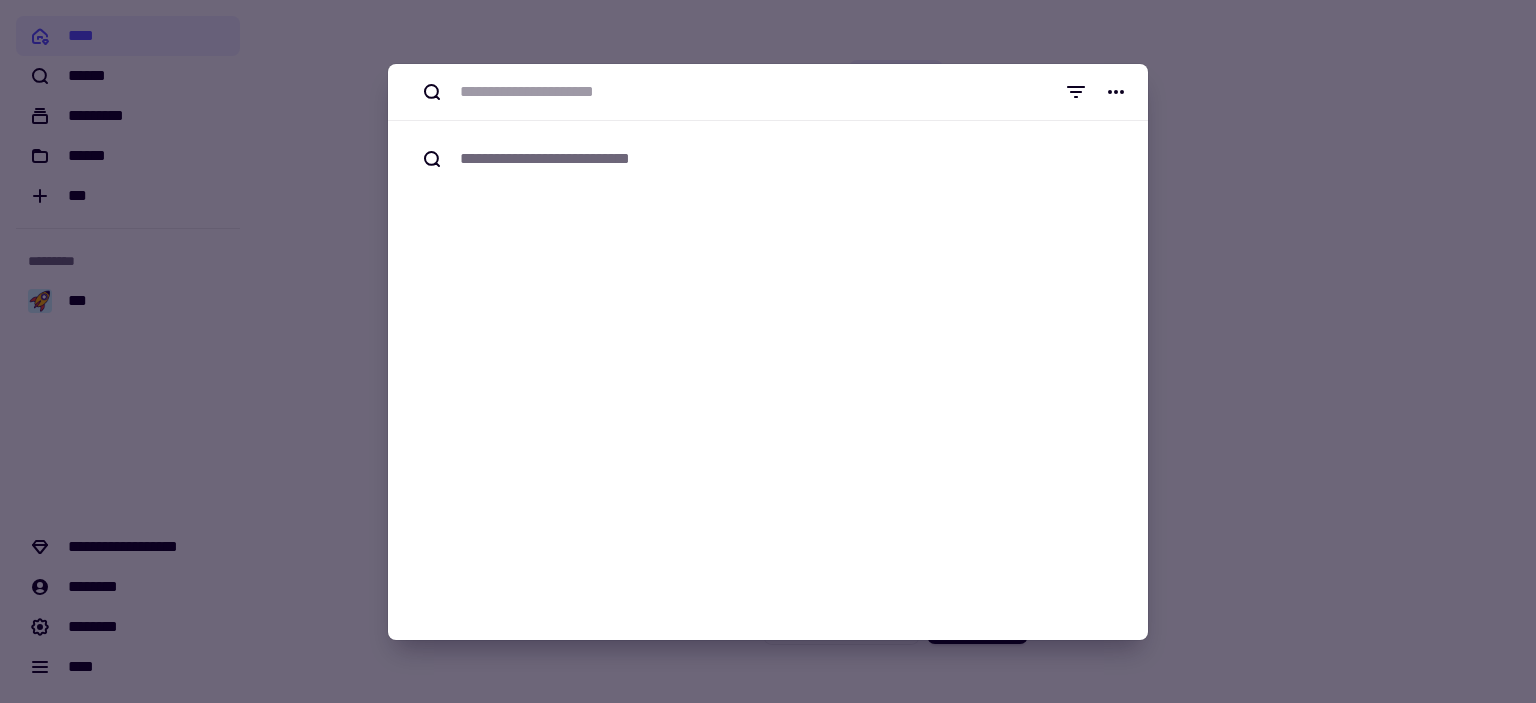 click at bounding box center (768, 351) 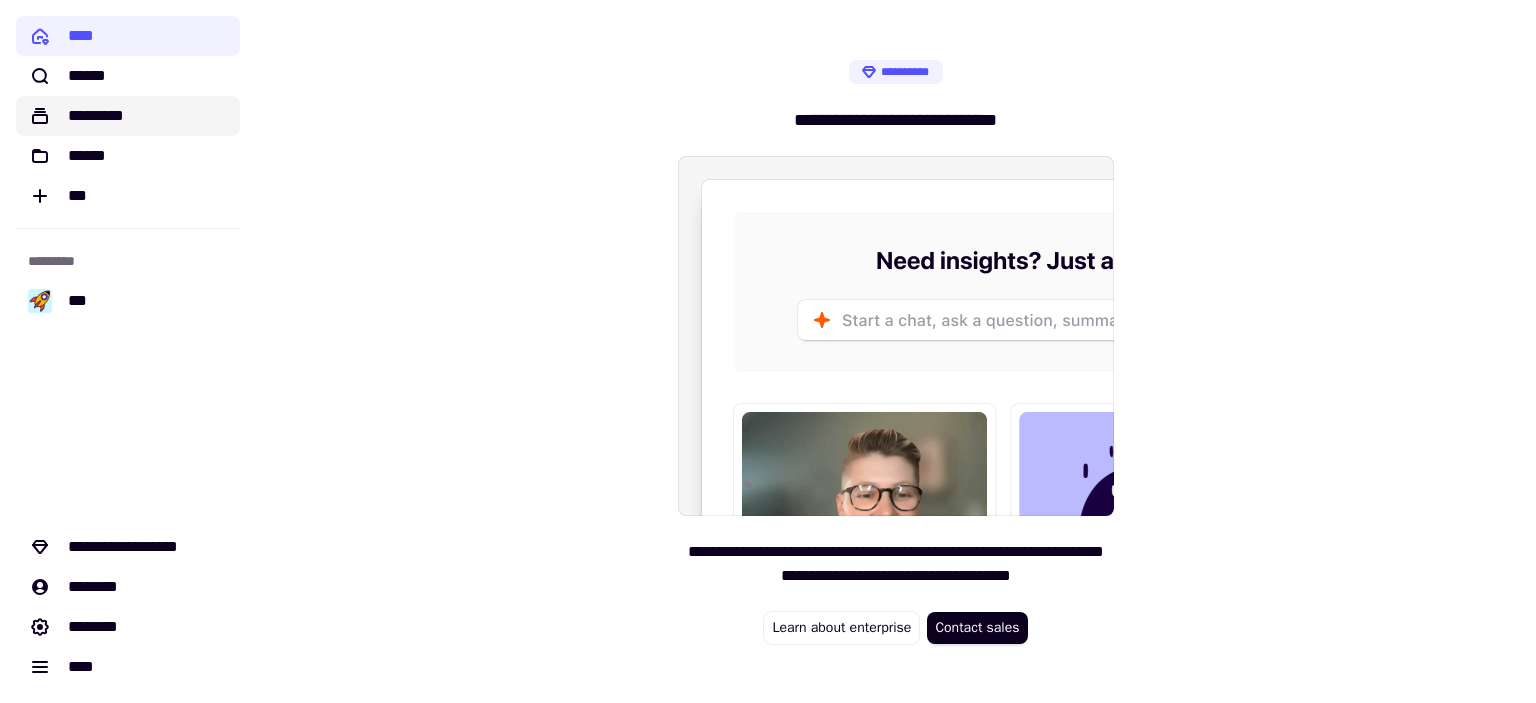 click on "*********" 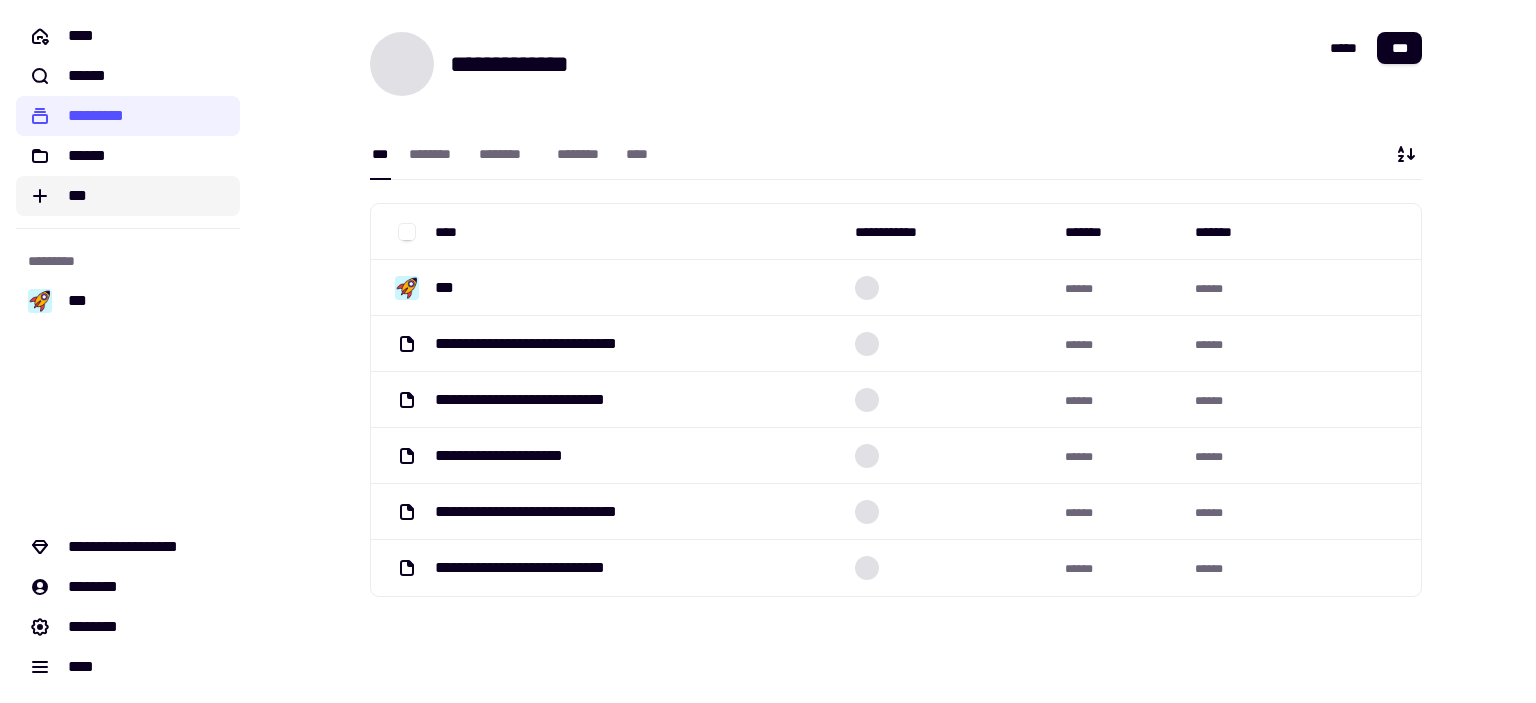 click on "***" 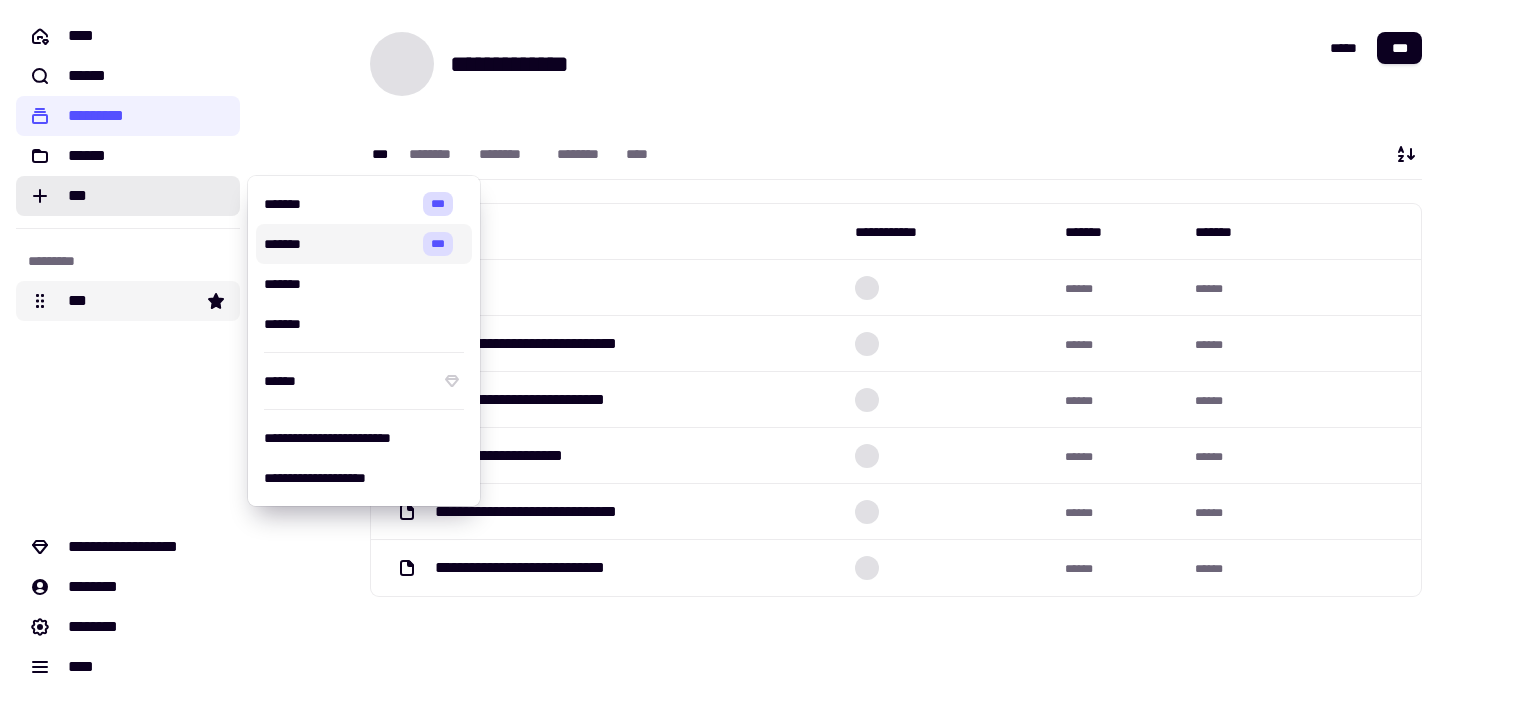 click on "***" 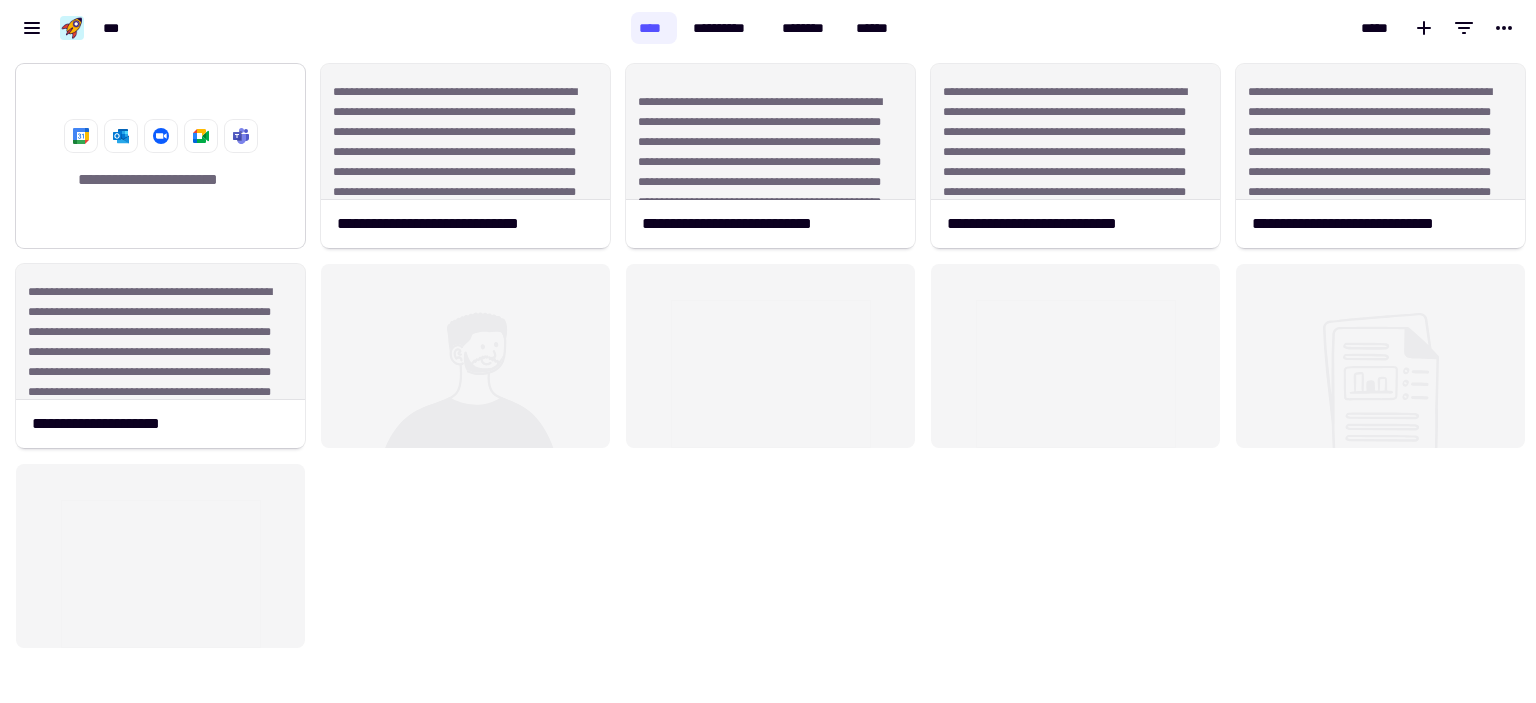scroll, scrollTop: 16, scrollLeft: 16, axis: both 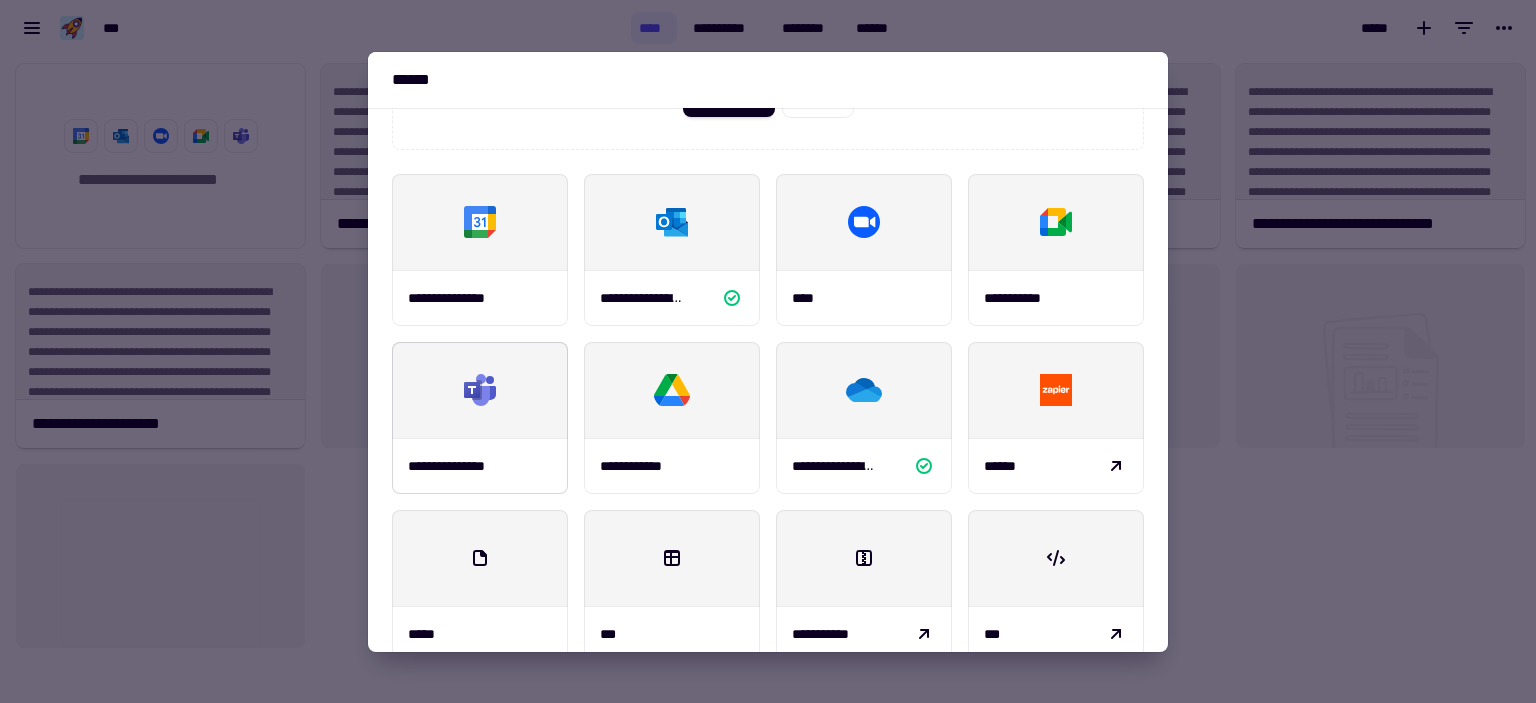 click at bounding box center [480, 390] 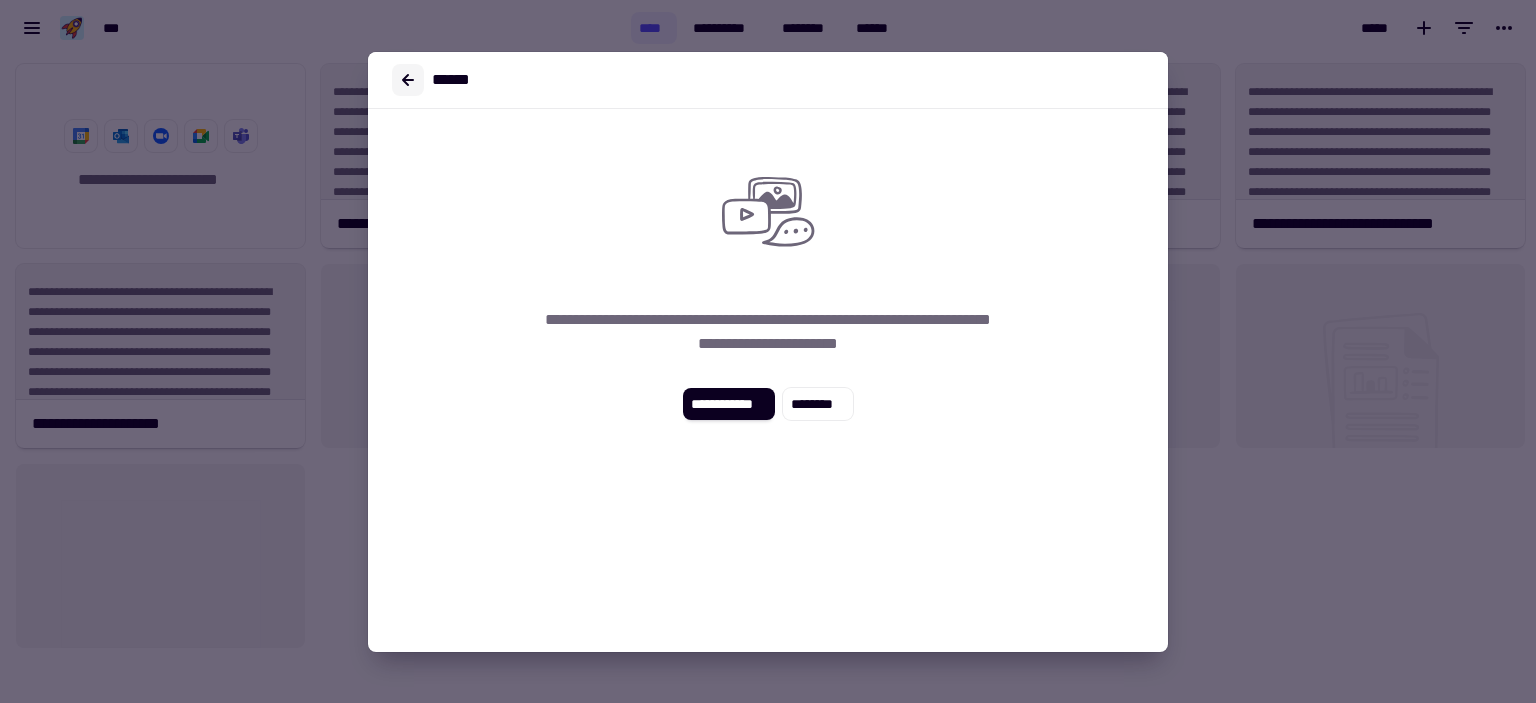click 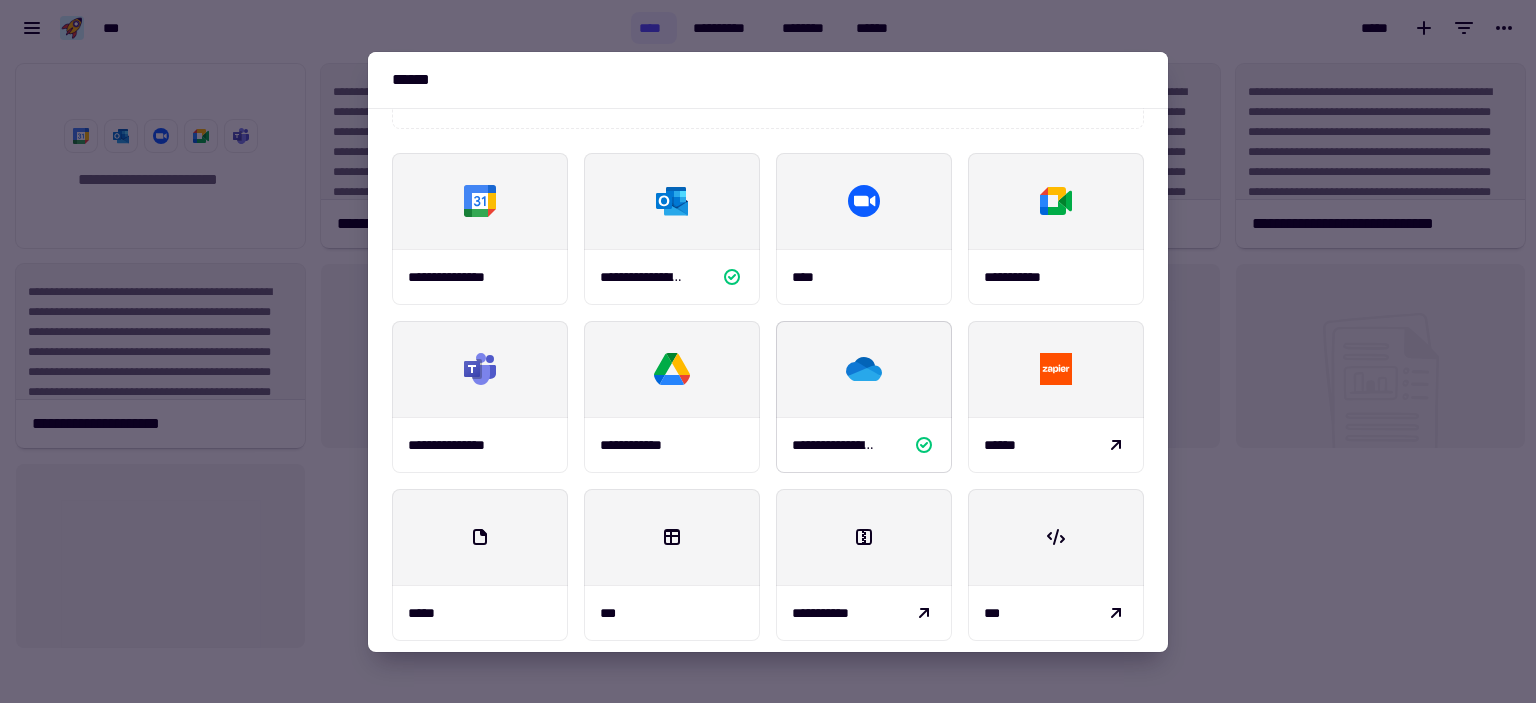 scroll, scrollTop: 233, scrollLeft: 0, axis: vertical 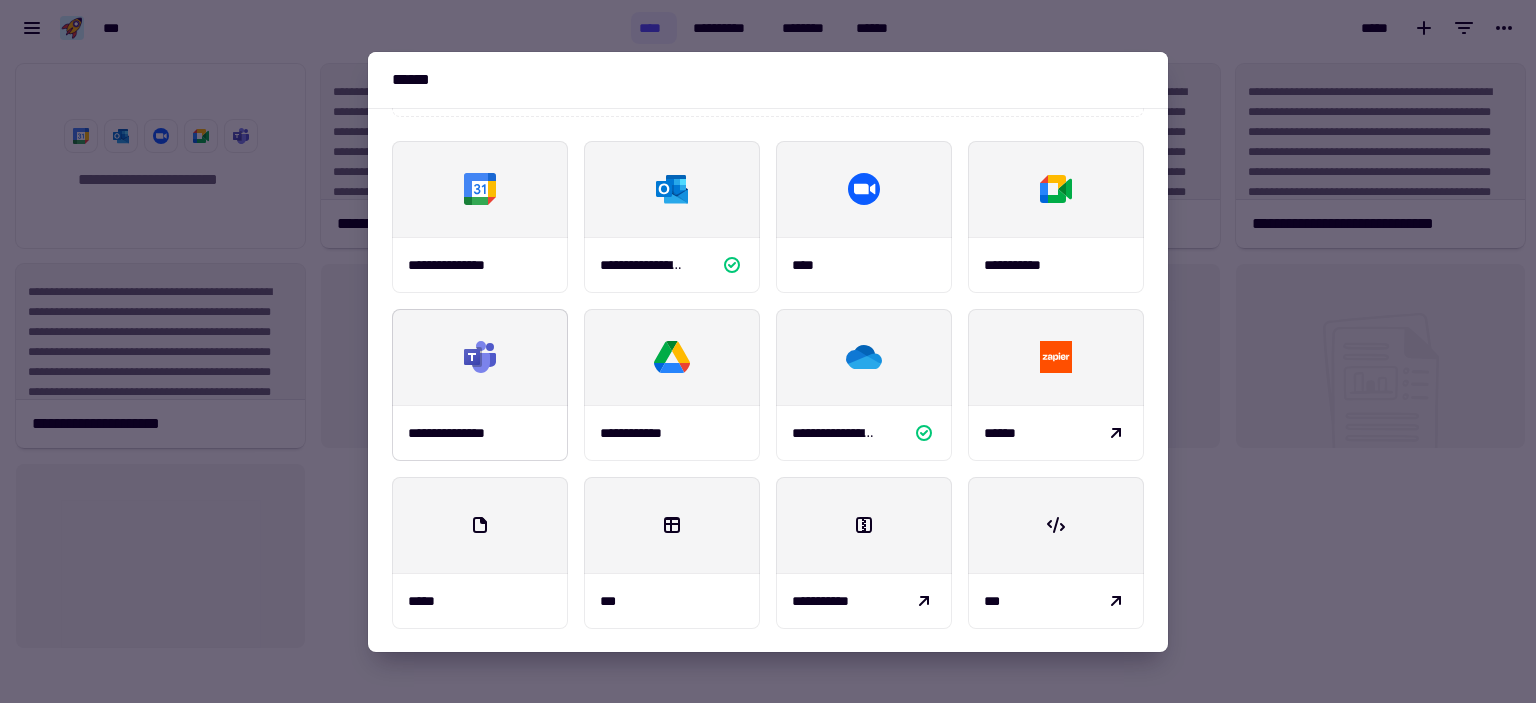 click at bounding box center [480, 357] 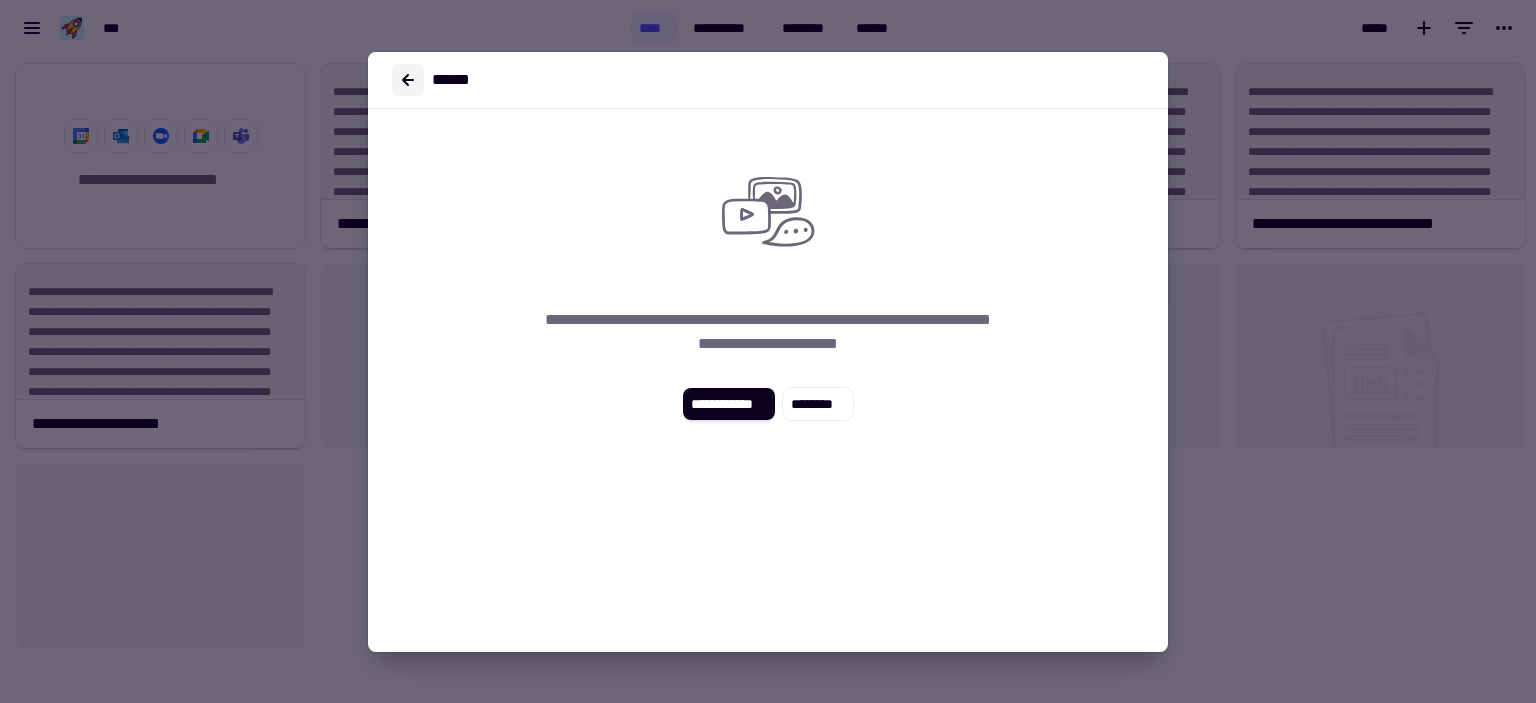 click 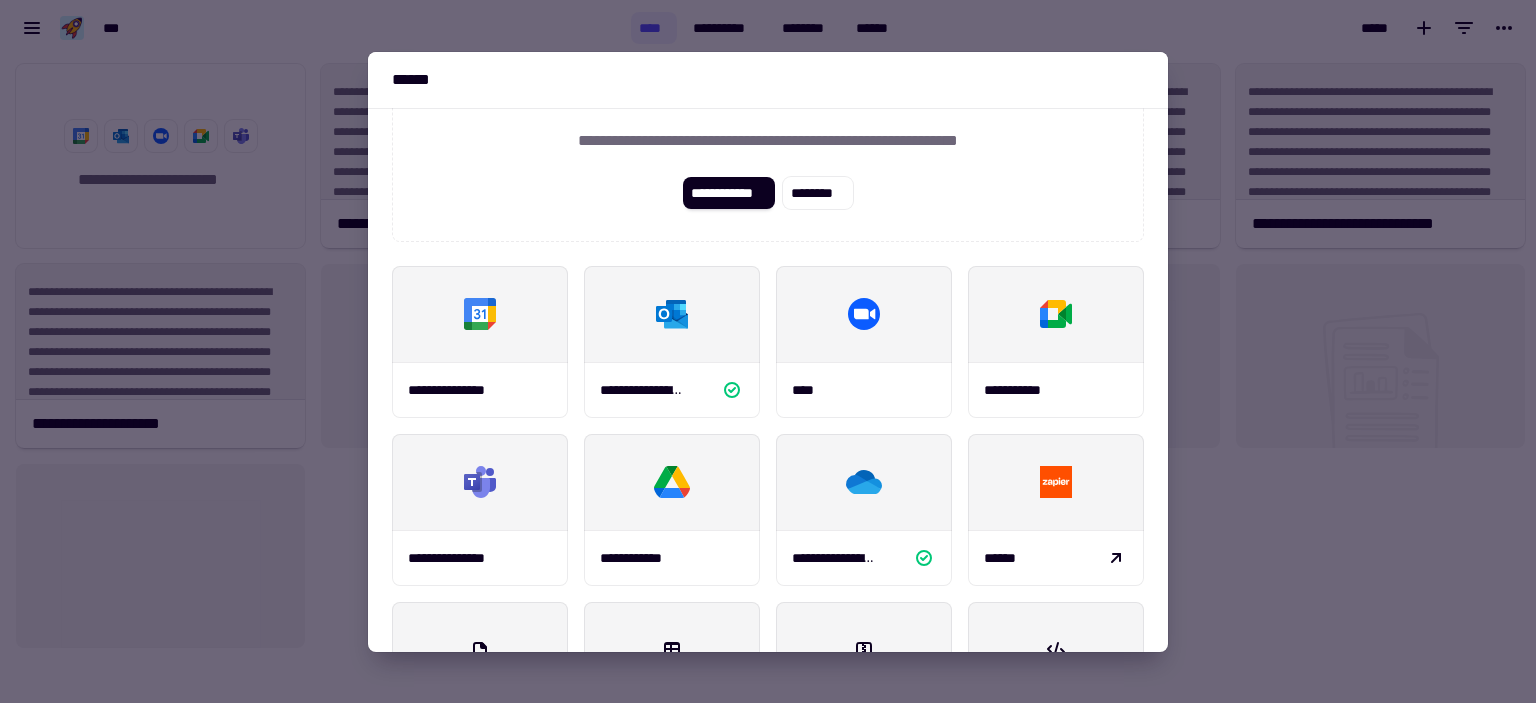 scroll, scrollTop: 233, scrollLeft: 0, axis: vertical 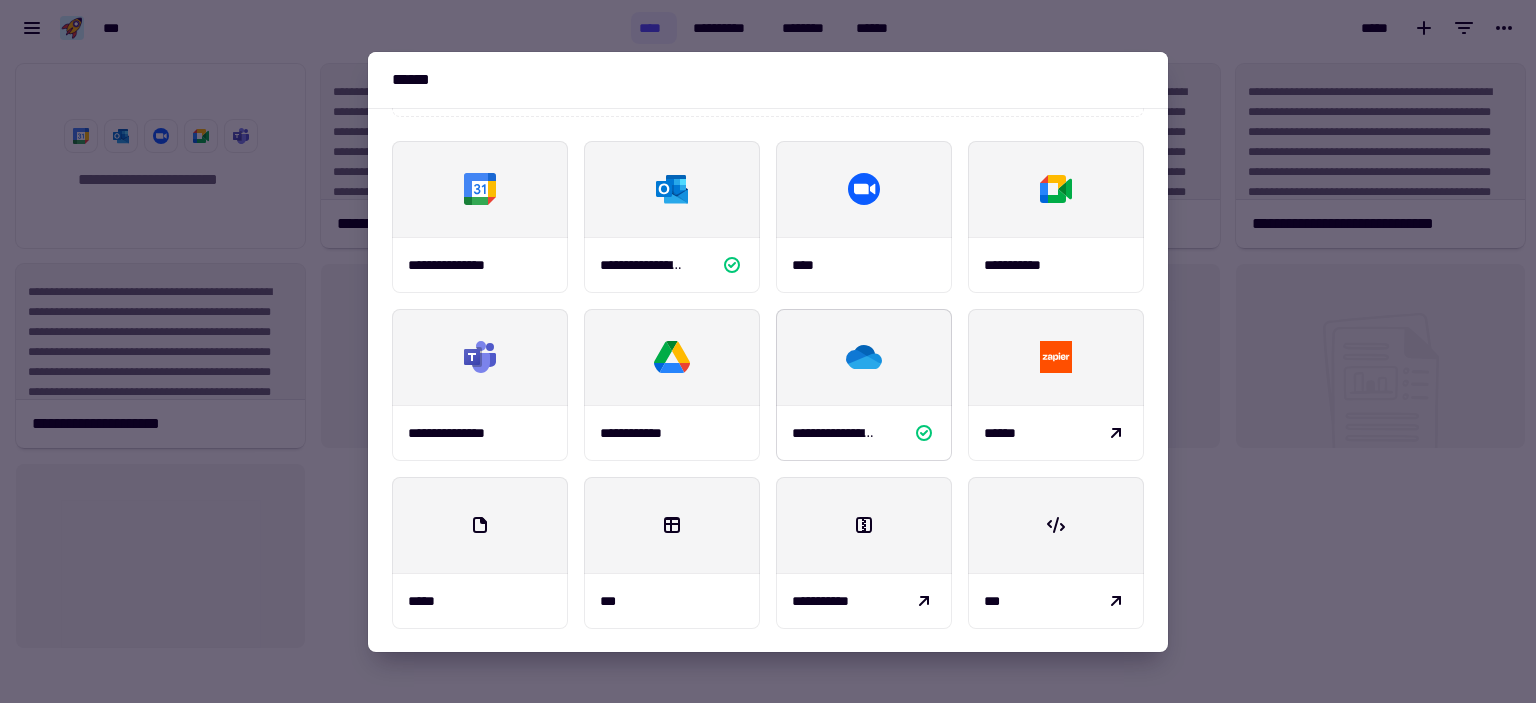 click on "**********" at bounding box center (864, 433) 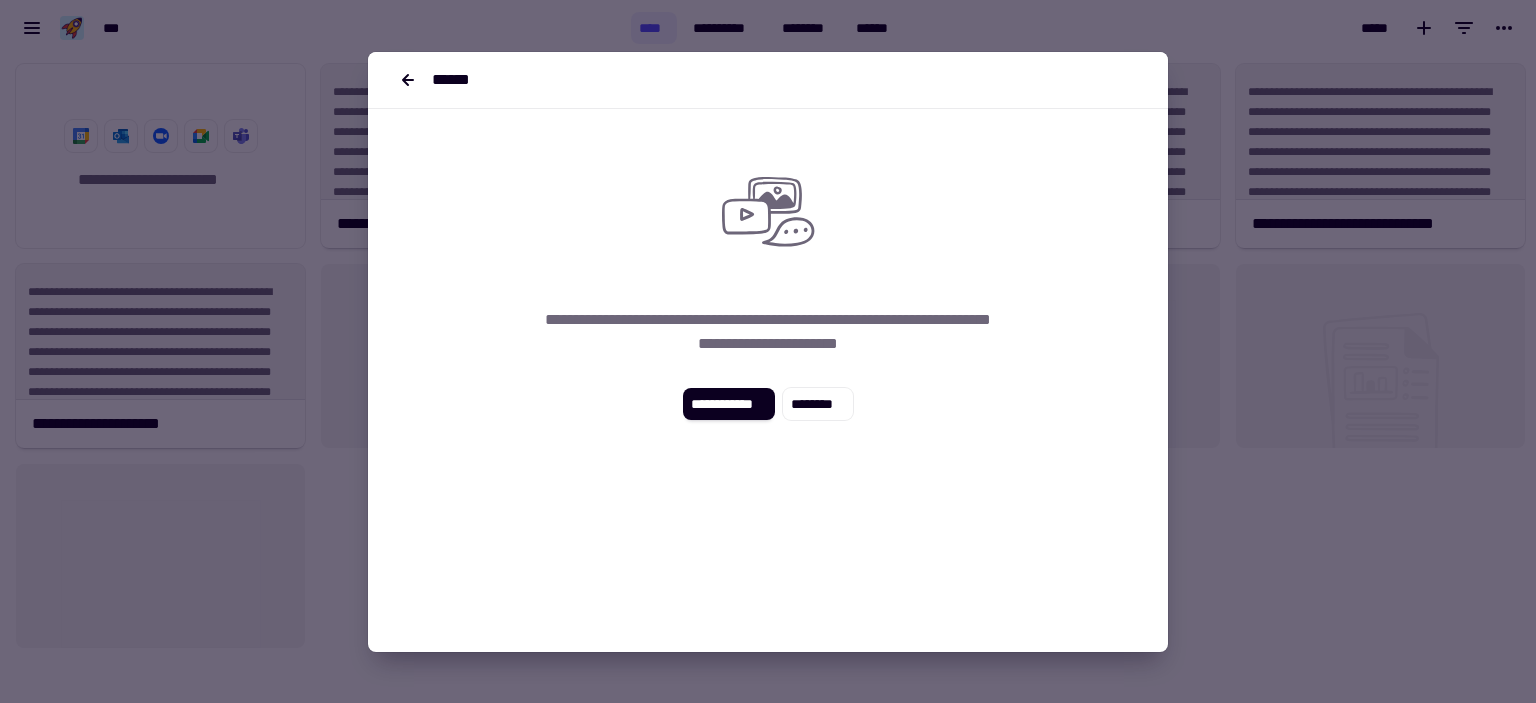 scroll, scrollTop: 0, scrollLeft: 0, axis: both 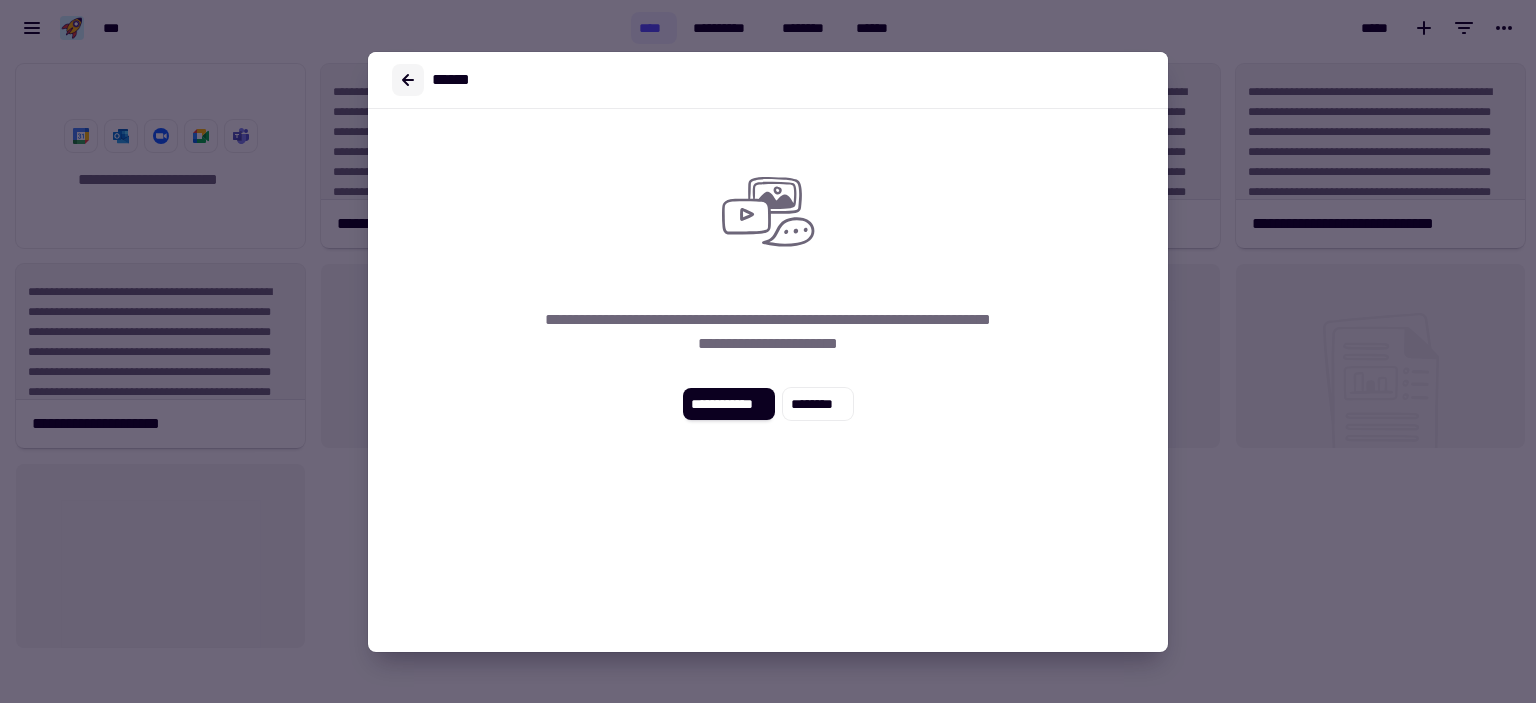 click 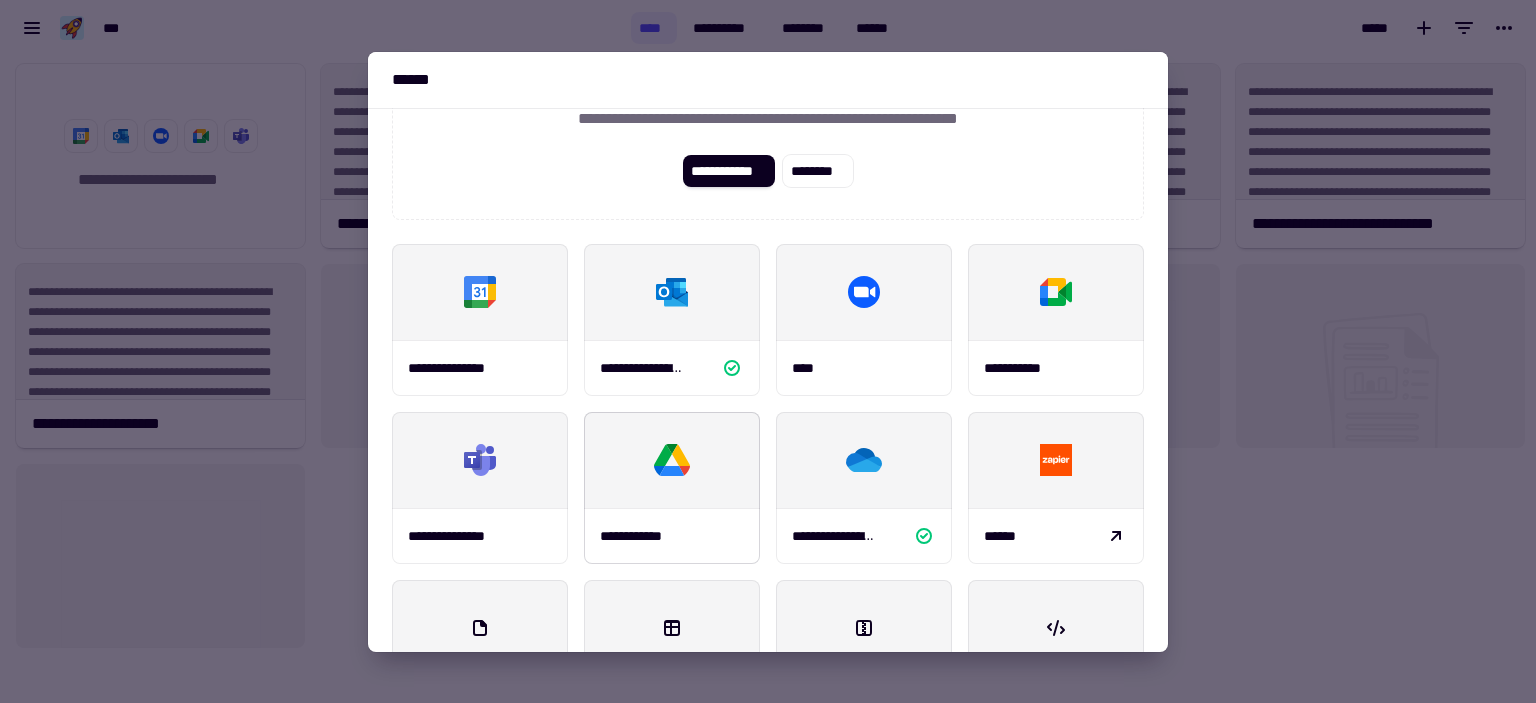 scroll, scrollTop: 233, scrollLeft: 0, axis: vertical 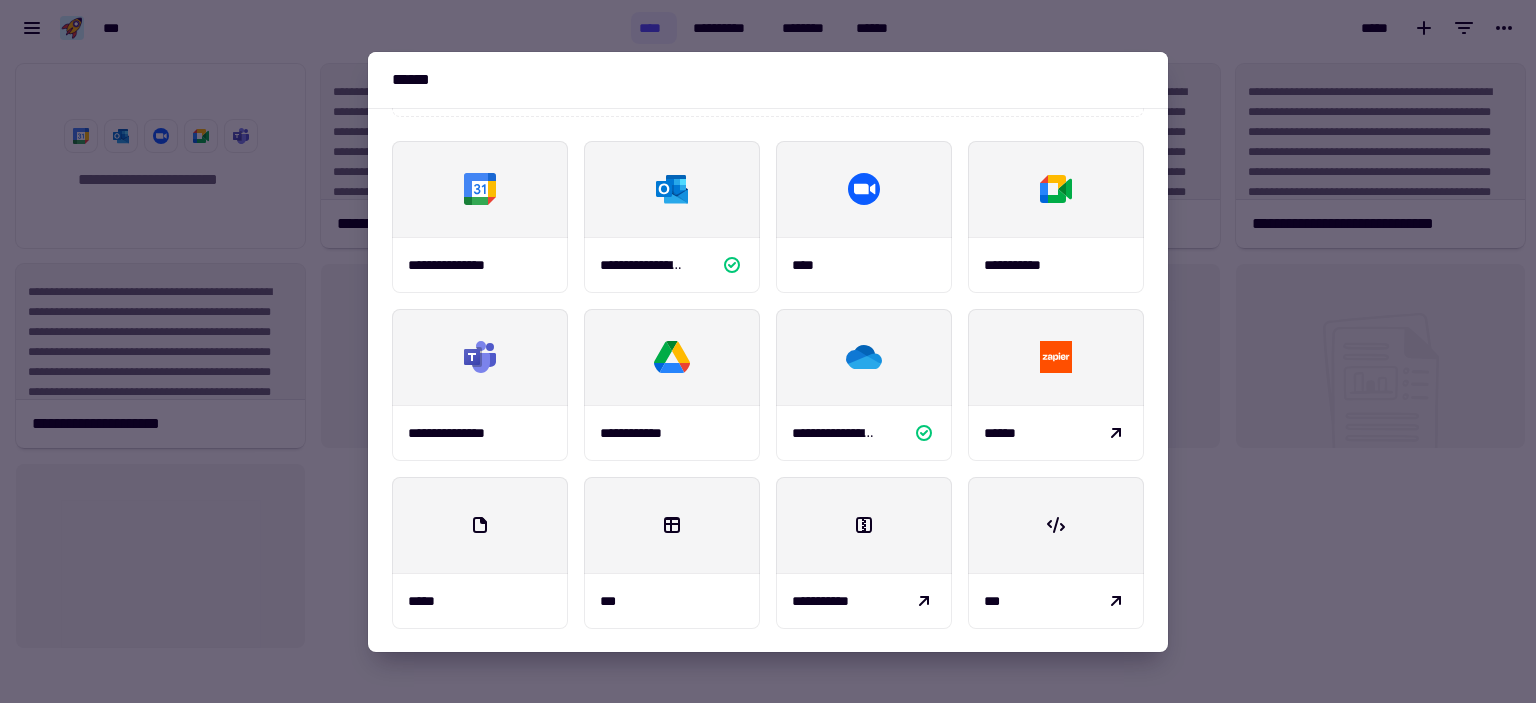 click at bounding box center [768, 351] 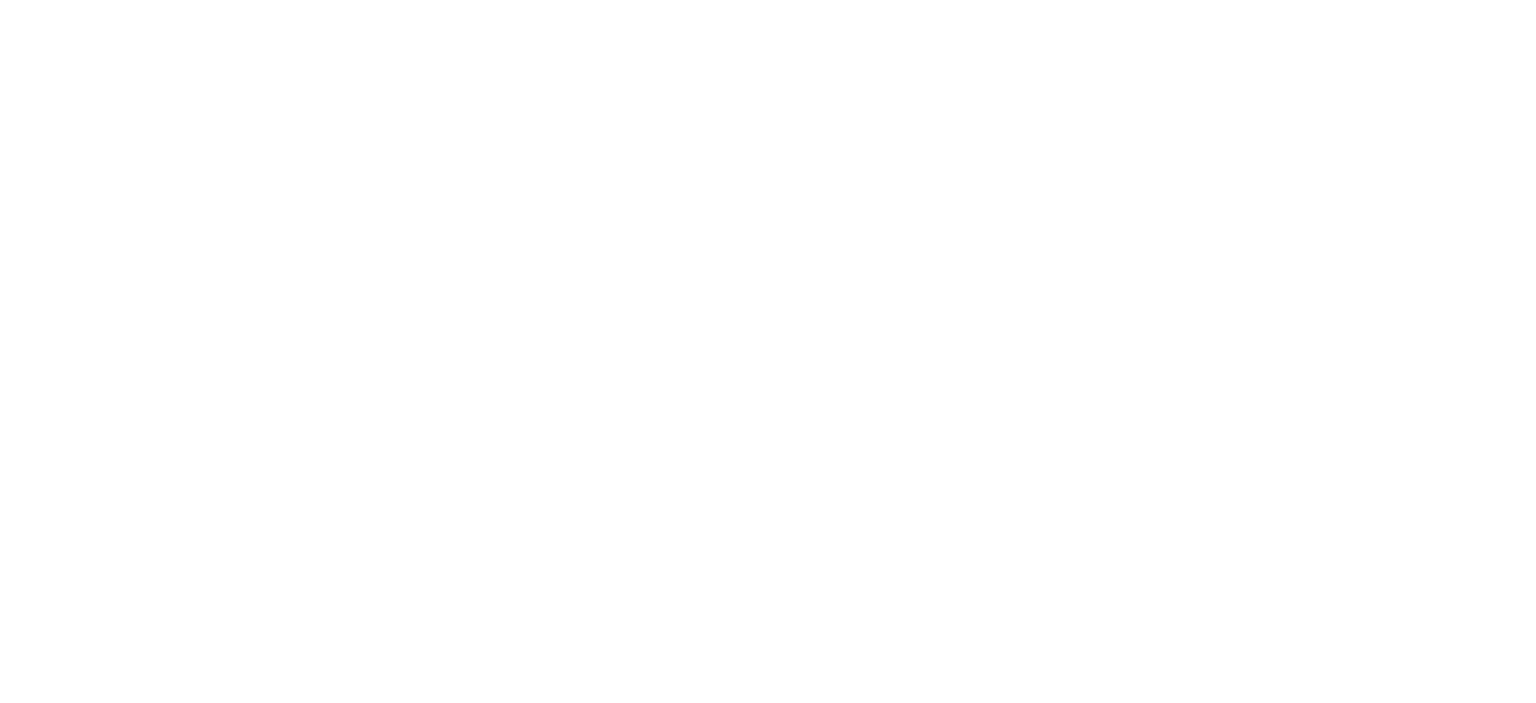 scroll, scrollTop: 0, scrollLeft: 0, axis: both 